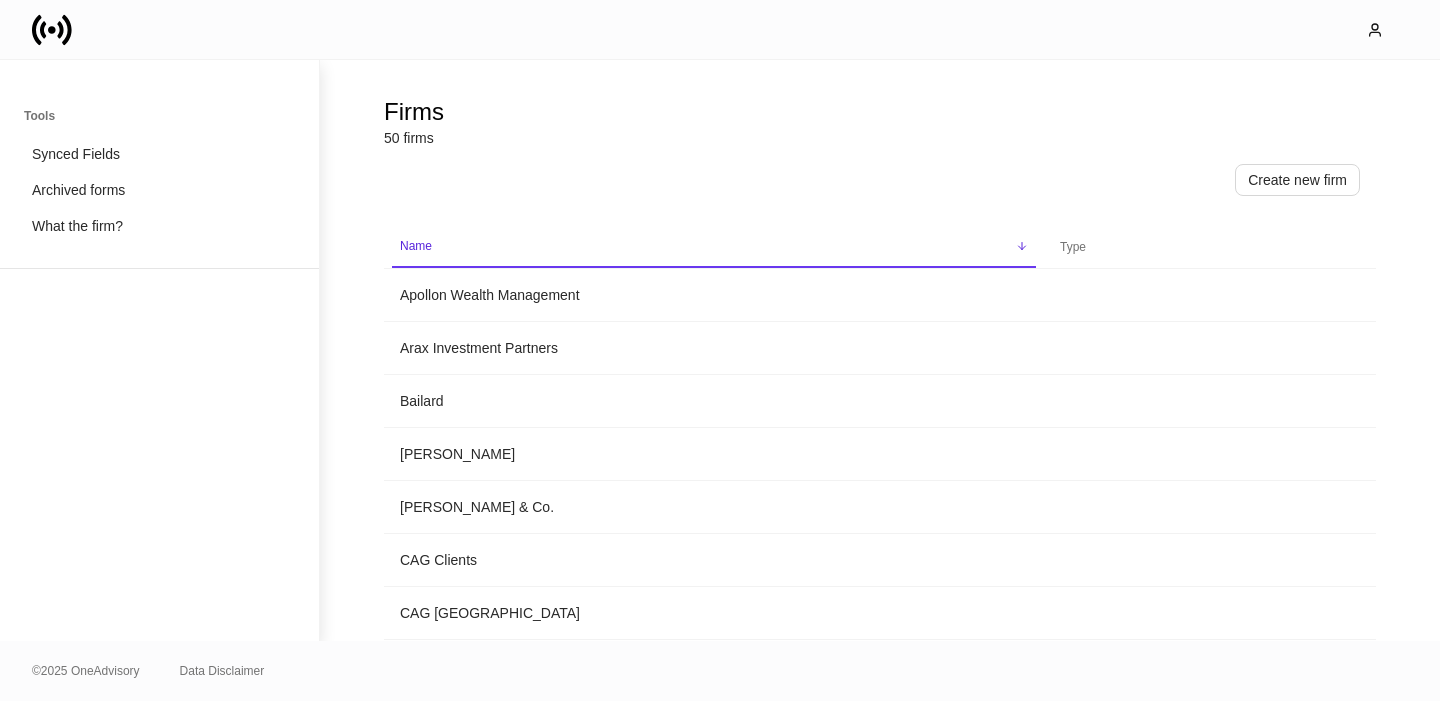 scroll, scrollTop: 0, scrollLeft: 0, axis: both 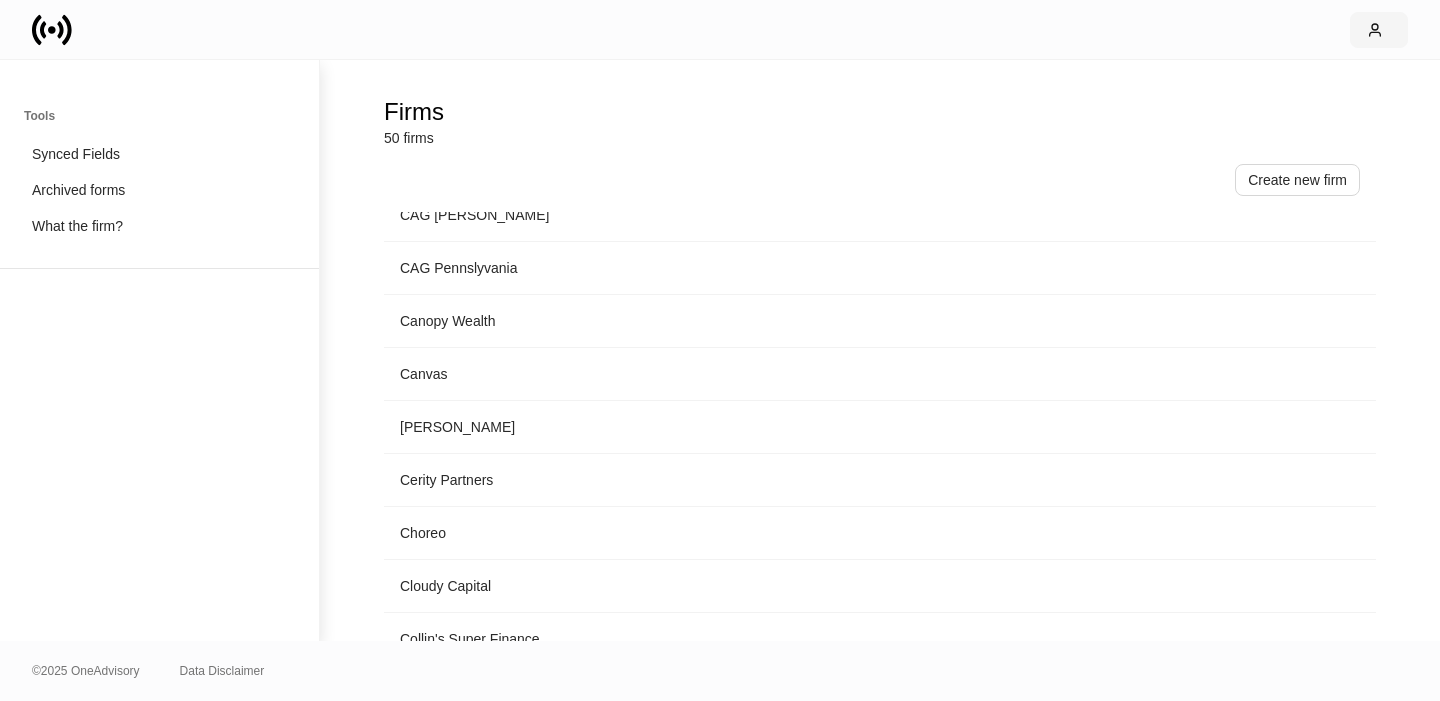 click 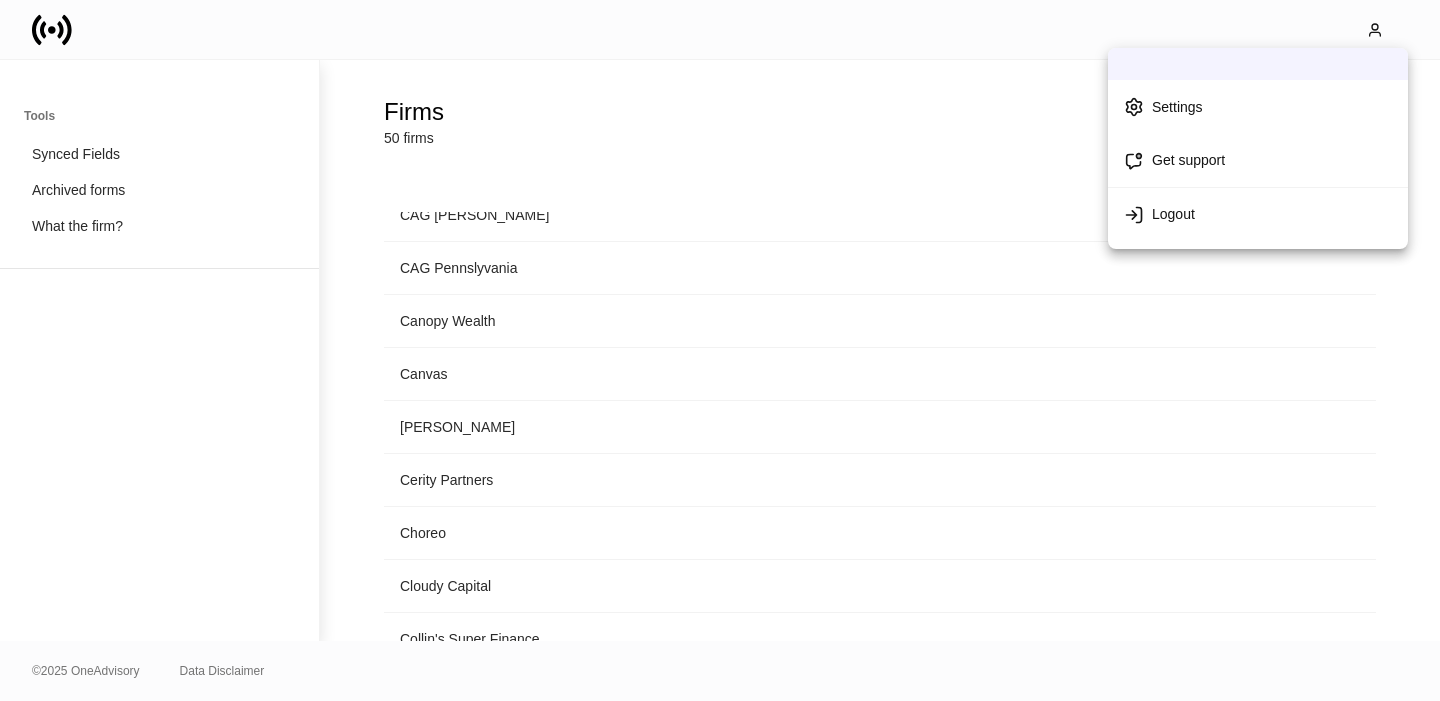 click at bounding box center [720, 350] 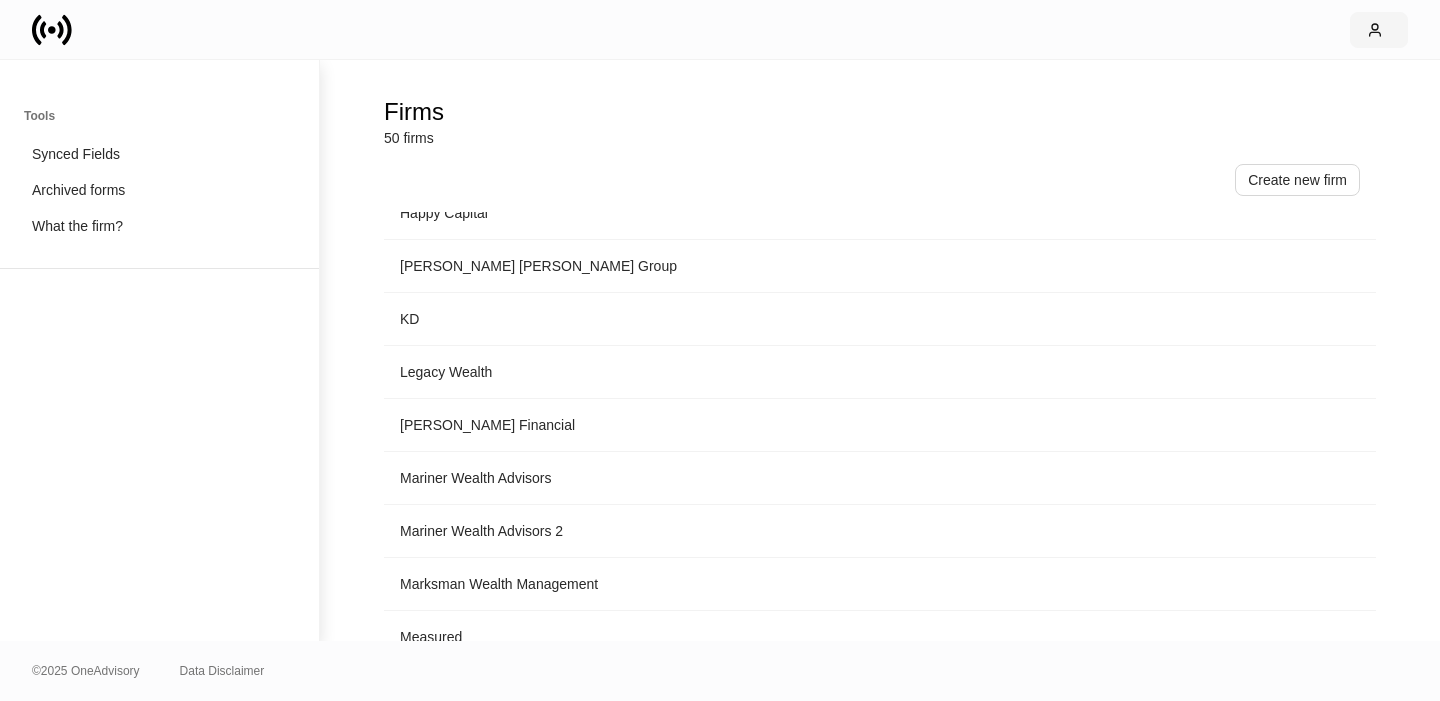 scroll, scrollTop: 1480, scrollLeft: 0, axis: vertical 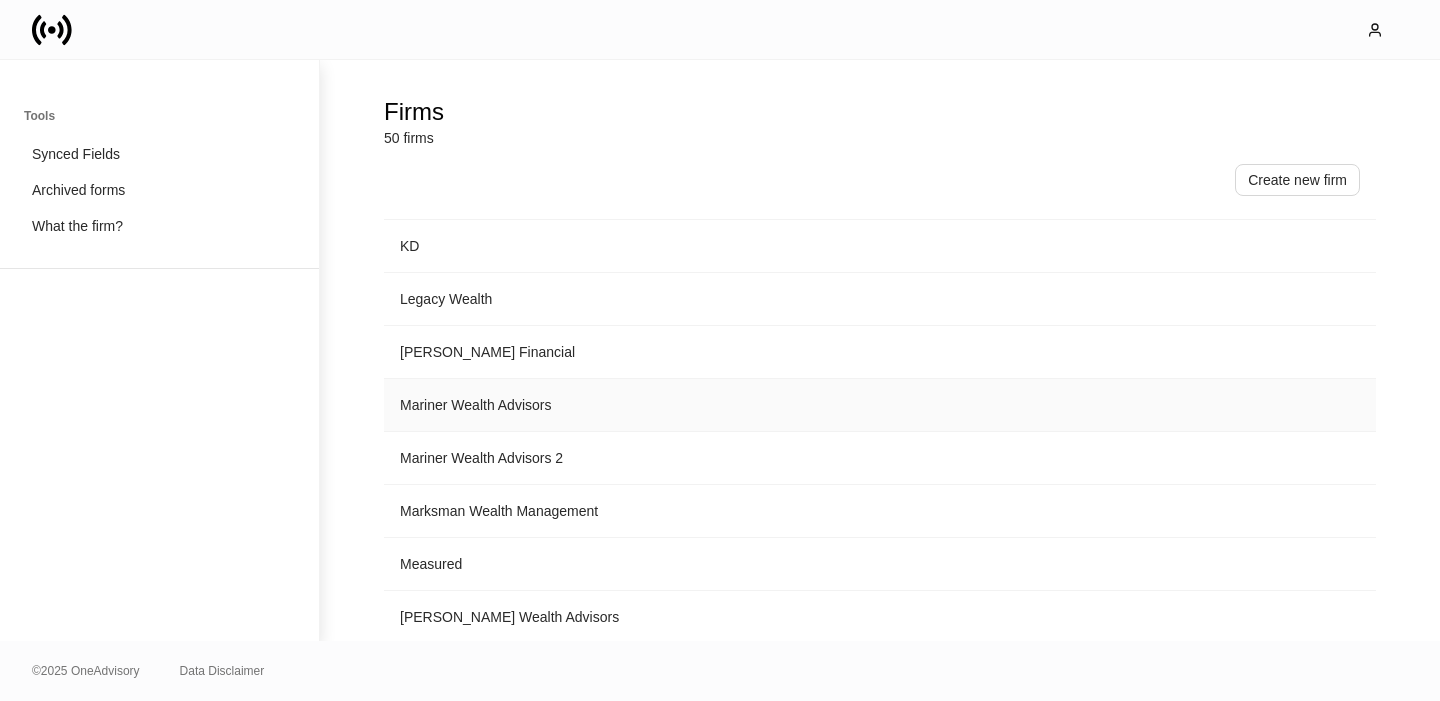 click on "Mariner Wealth Advisors" at bounding box center [714, 405] 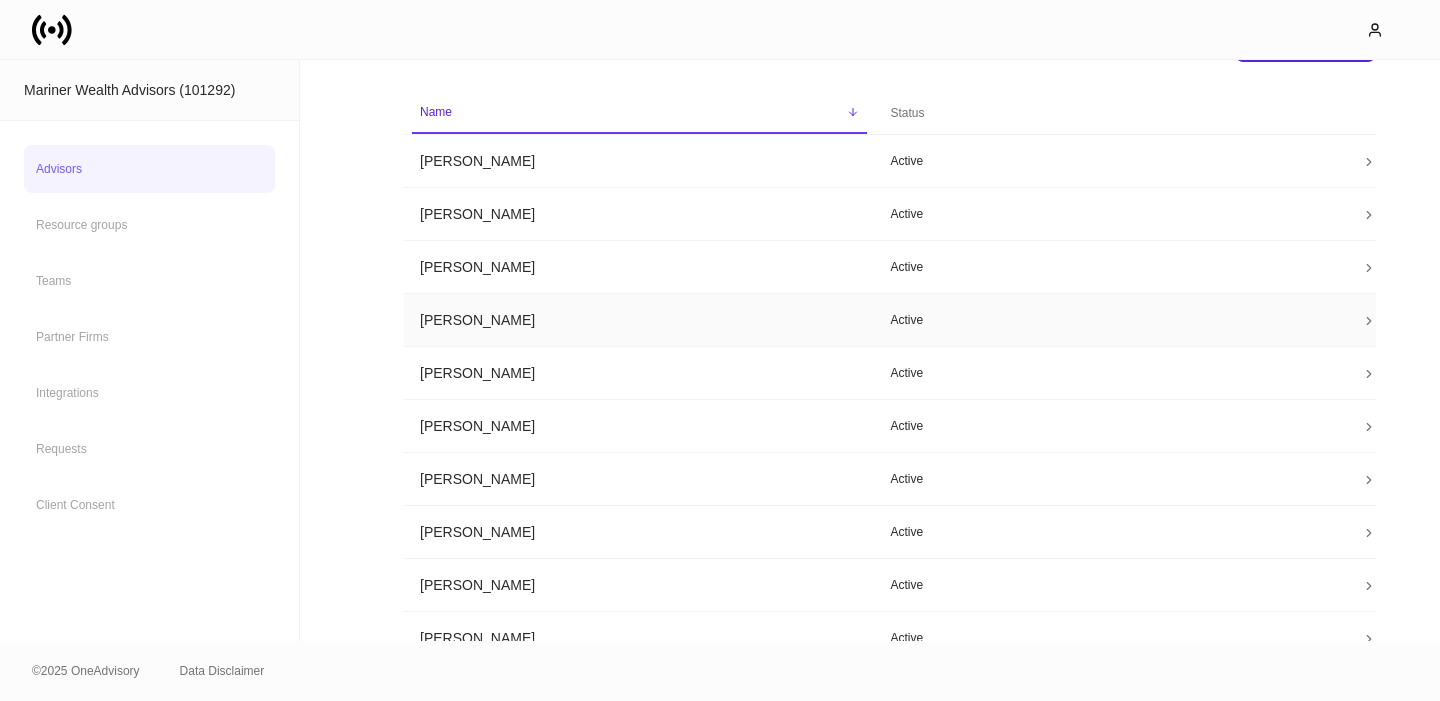 scroll, scrollTop: 72, scrollLeft: 0, axis: vertical 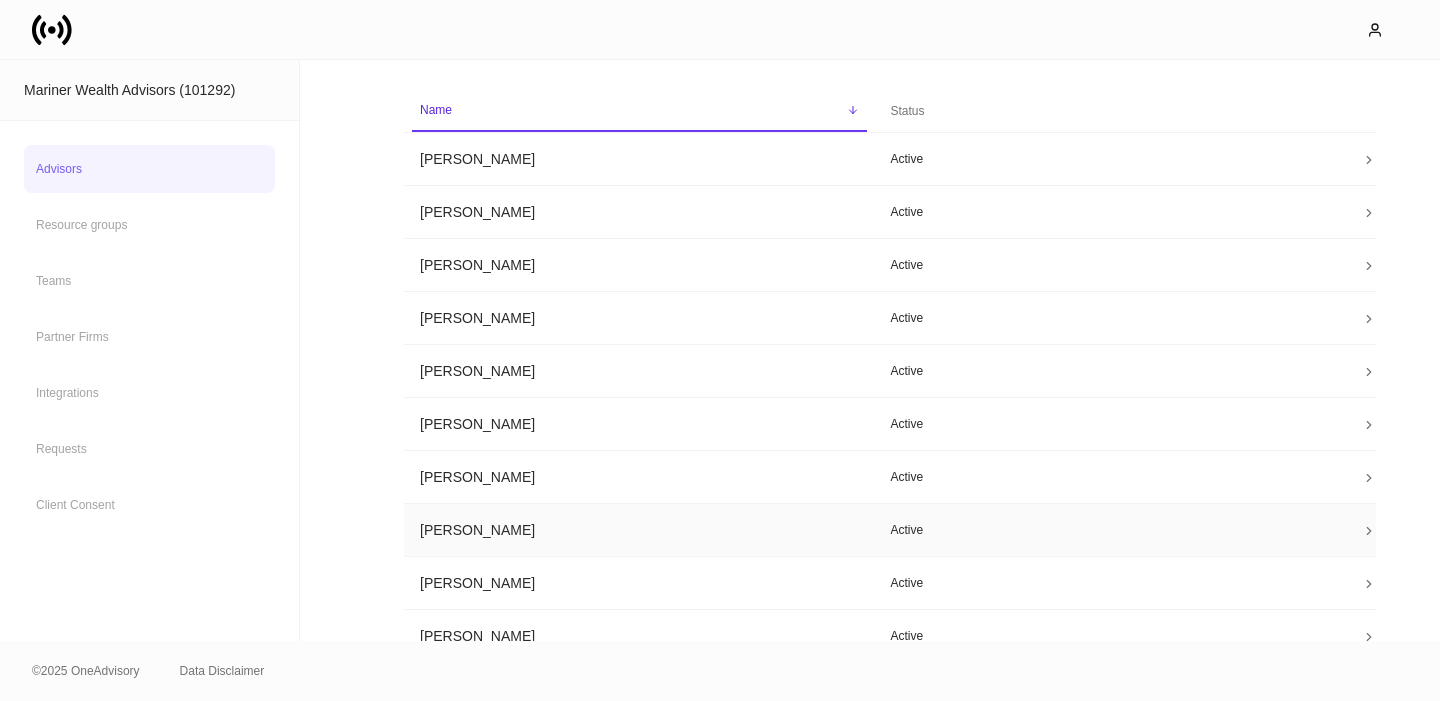click on "[PERSON_NAME]" at bounding box center (639, 530) 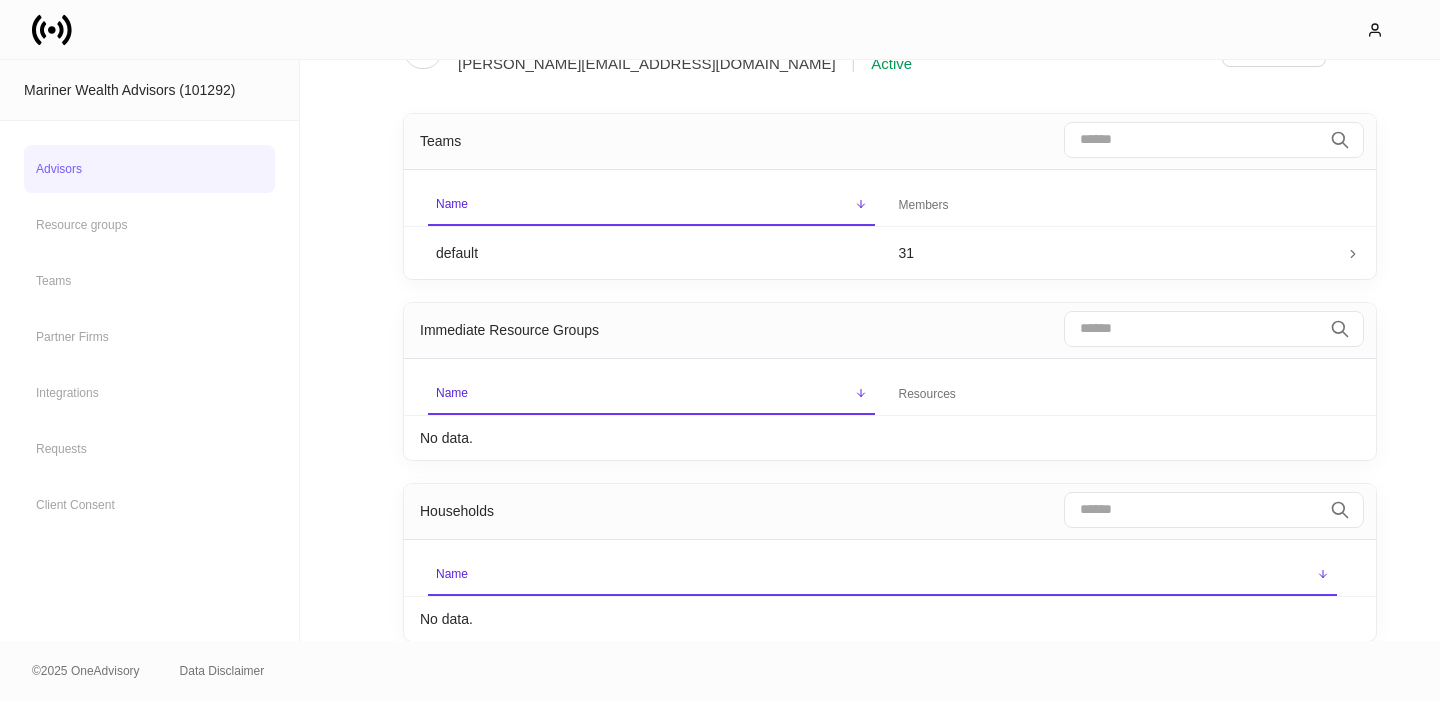 scroll, scrollTop: 0, scrollLeft: 0, axis: both 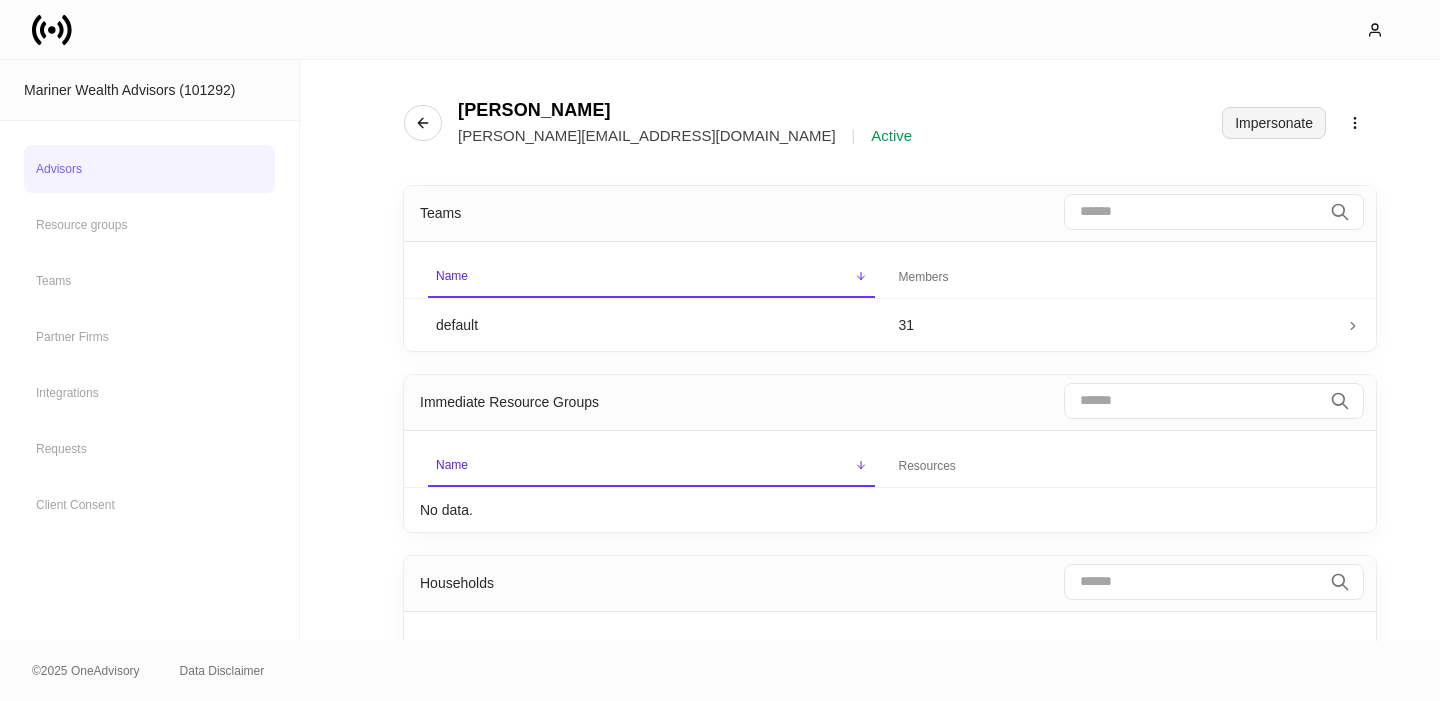 click on "Impersonate" at bounding box center [1274, 123] 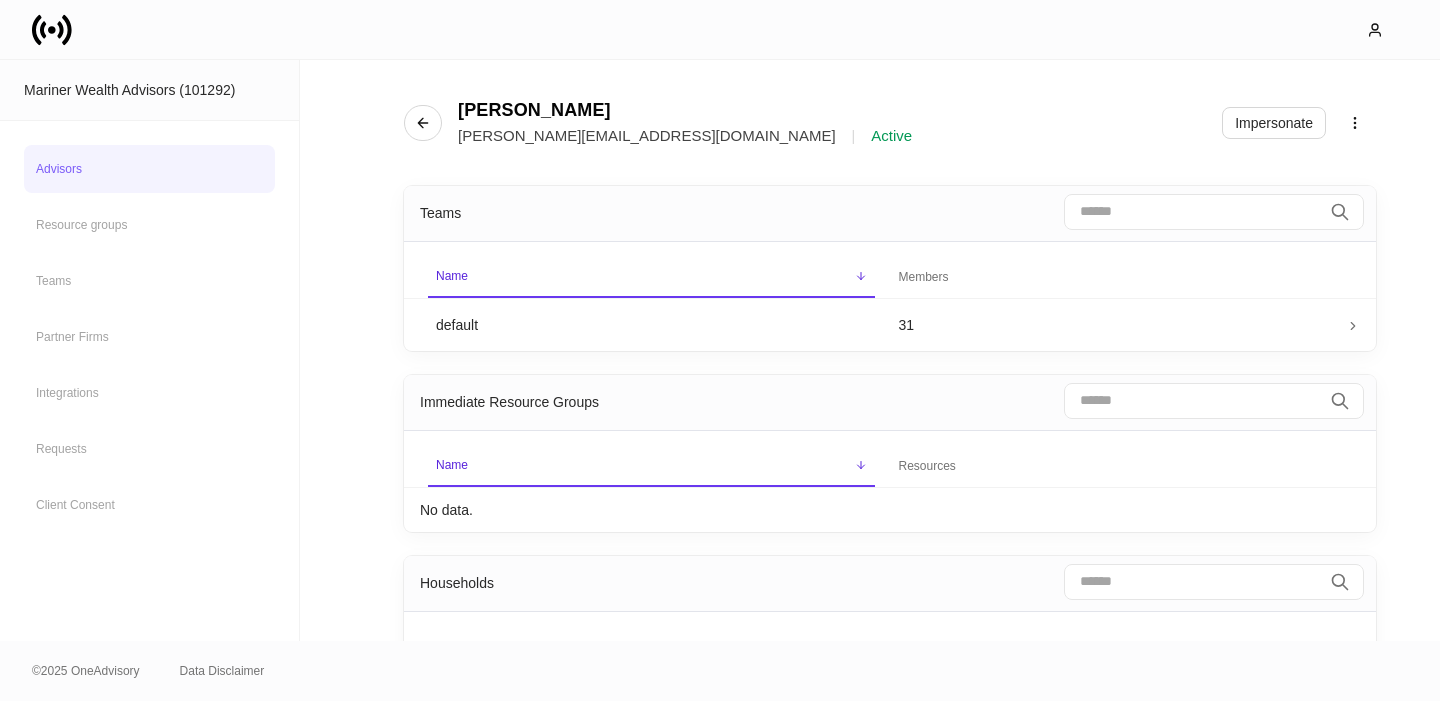 click on "Advisors" at bounding box center [149, 169] 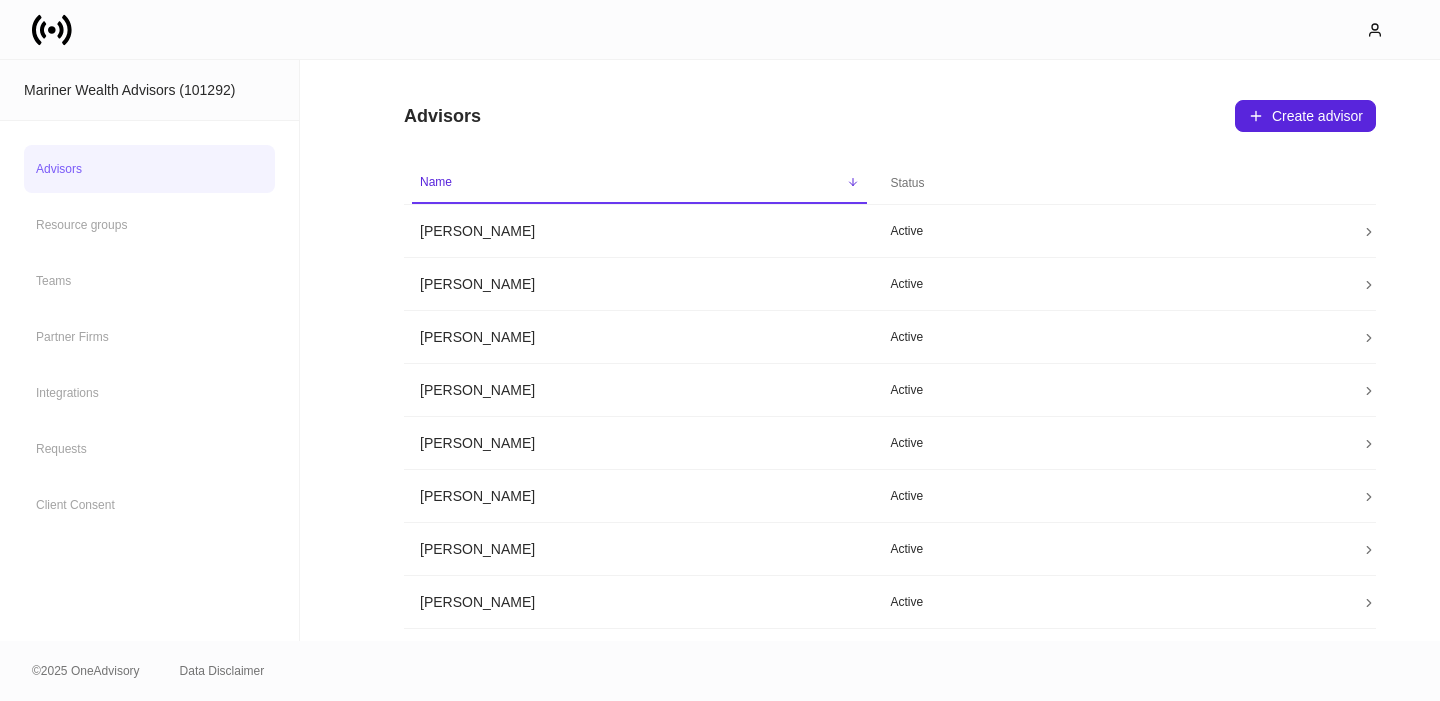 click 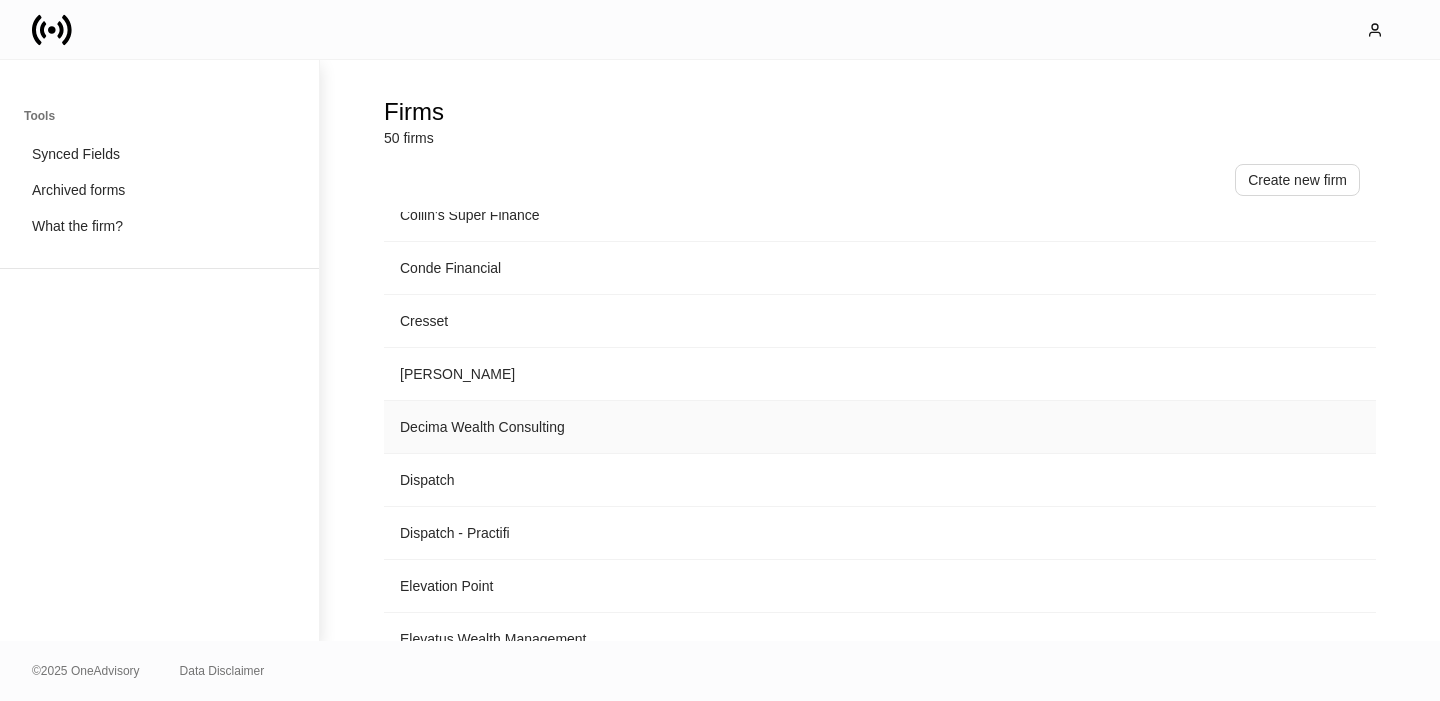 scroll, scrollTop: 946, scrollLeft: 0, axis: vertical 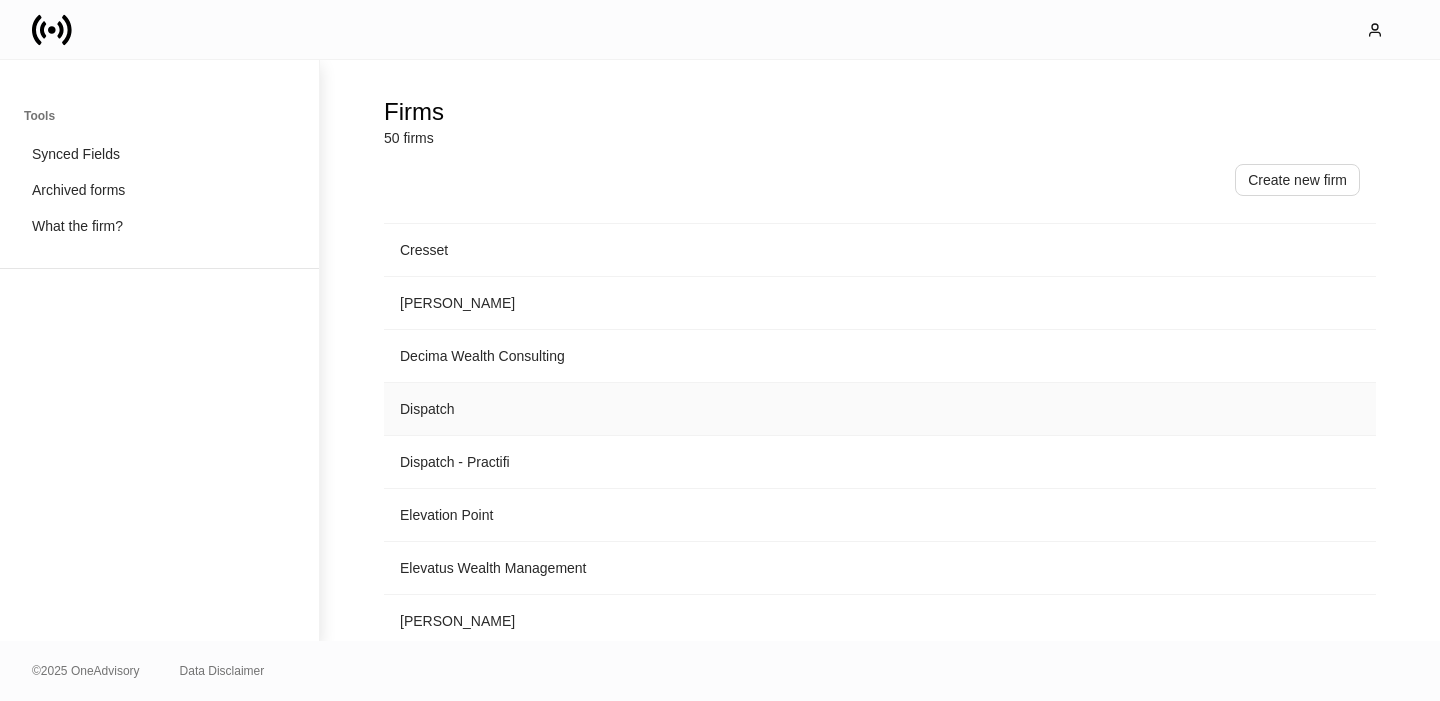 click on "Dispatch" at bounding box center [714, 409] 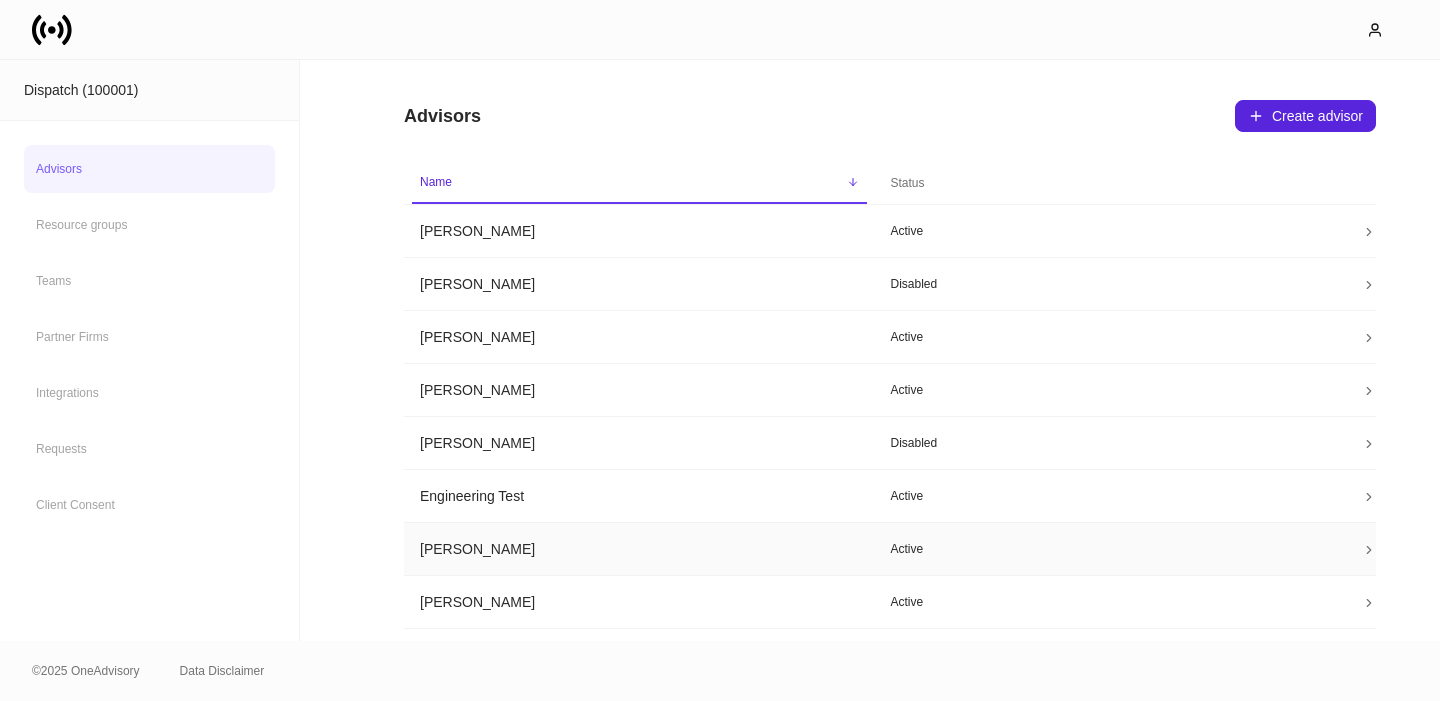 click on "[PERSON_NAME]" at bounding box center [639, 549] 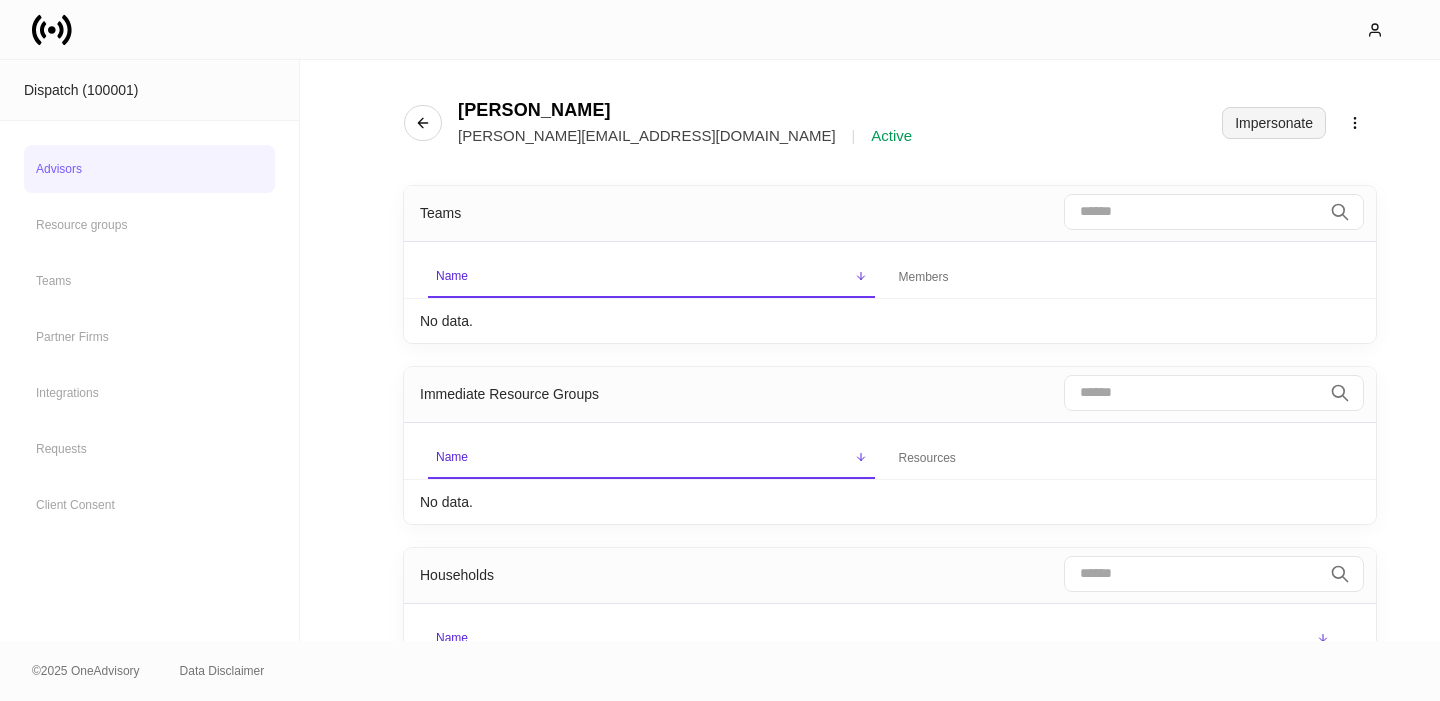 click on "Impersonate" at bounding box center (1274, 123) 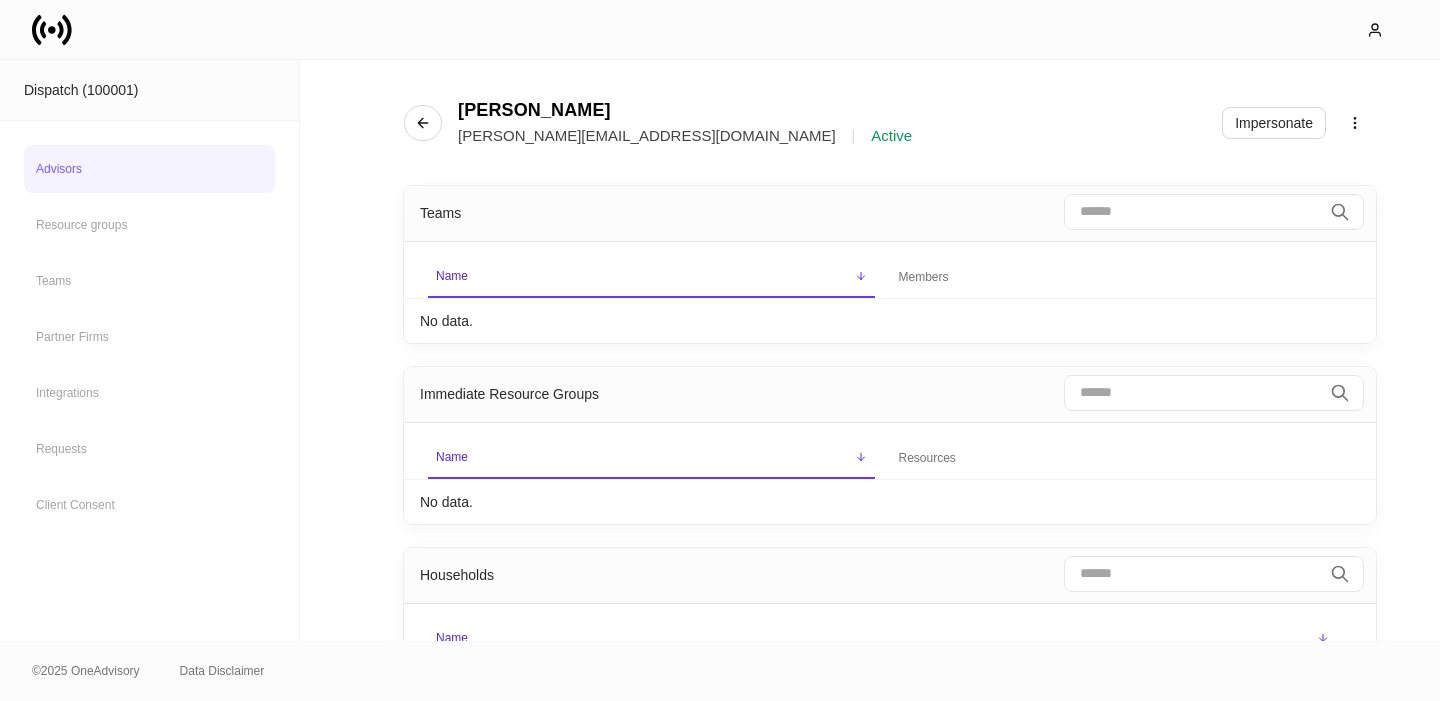 click 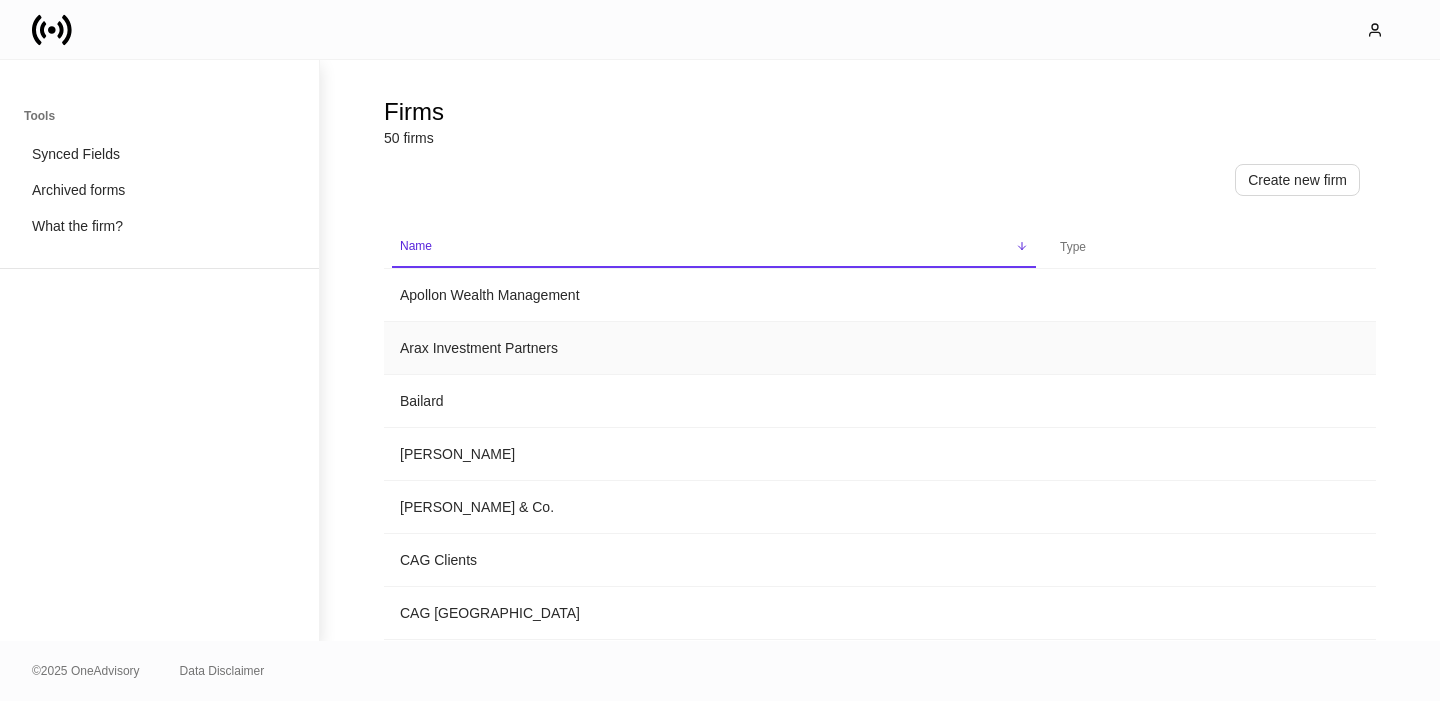 click on "Arax Investment Partners" at bounding box center (714, 348) 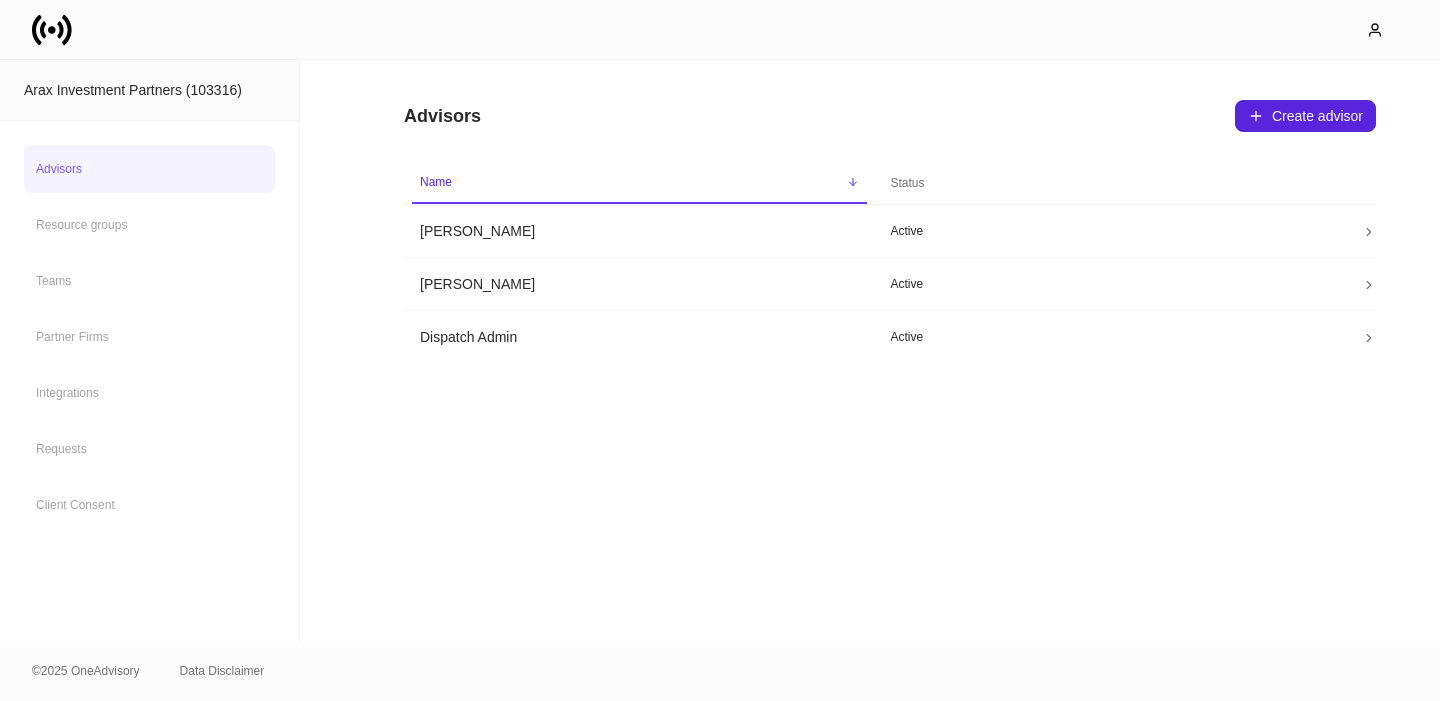 click on "Advisors" at bounding box center [149, 169] 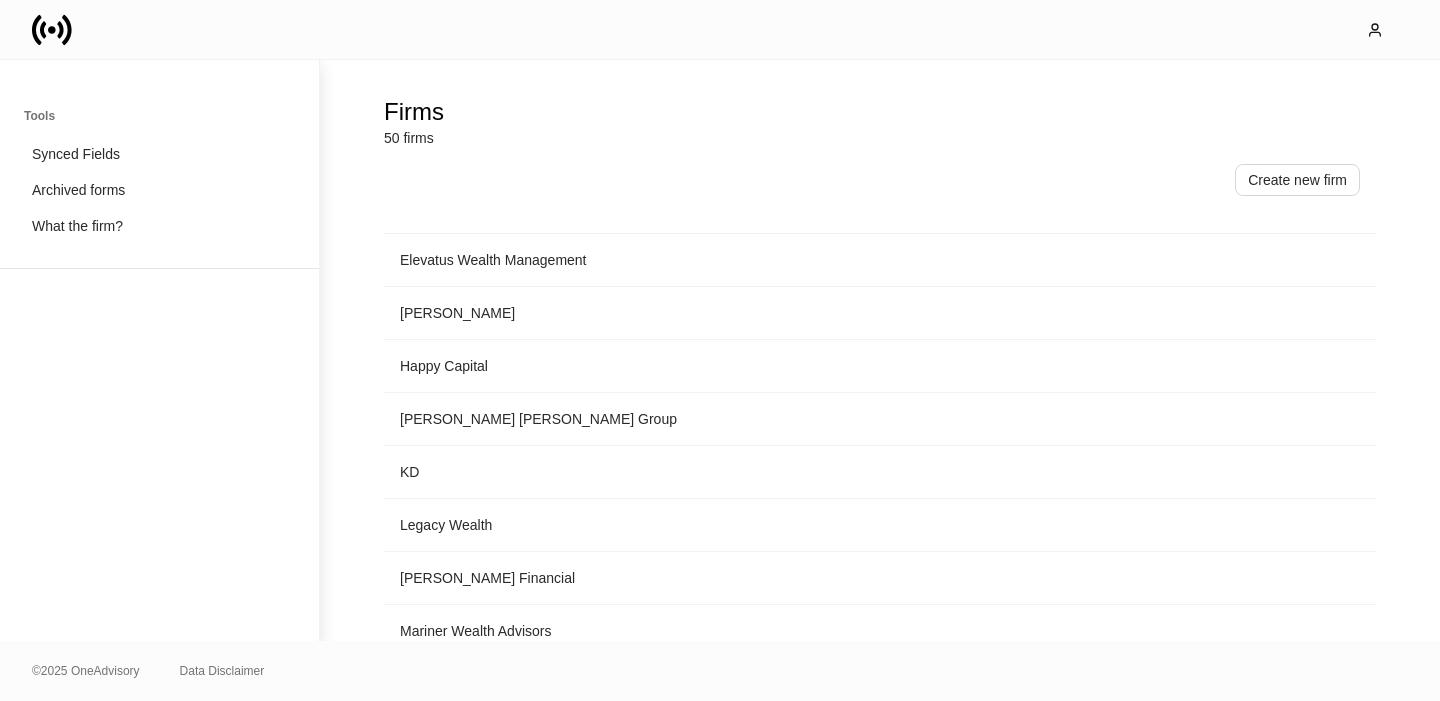 scroll, scrollTop: 1423, scrollLeft: 0, axis: vertical 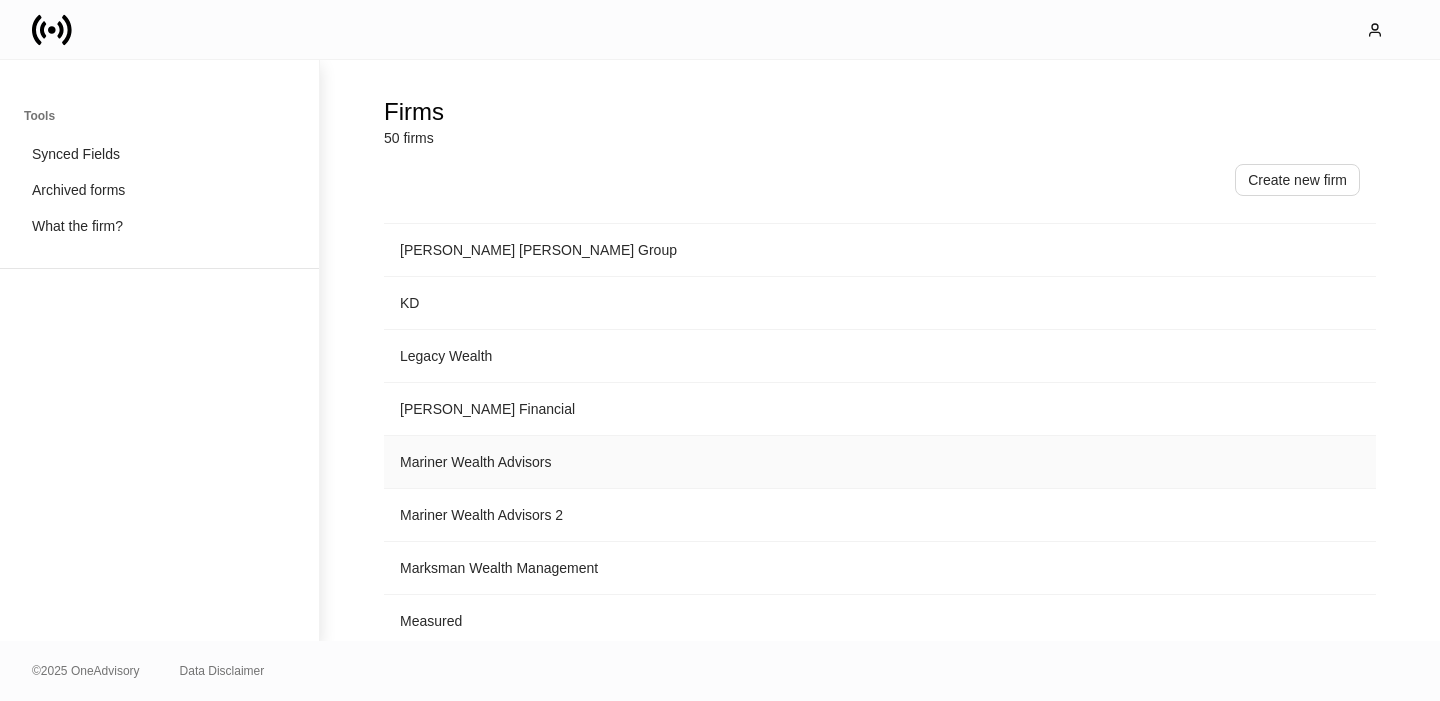 click on "Mariner Wealth Advisors" at bounding box center (714, 462) 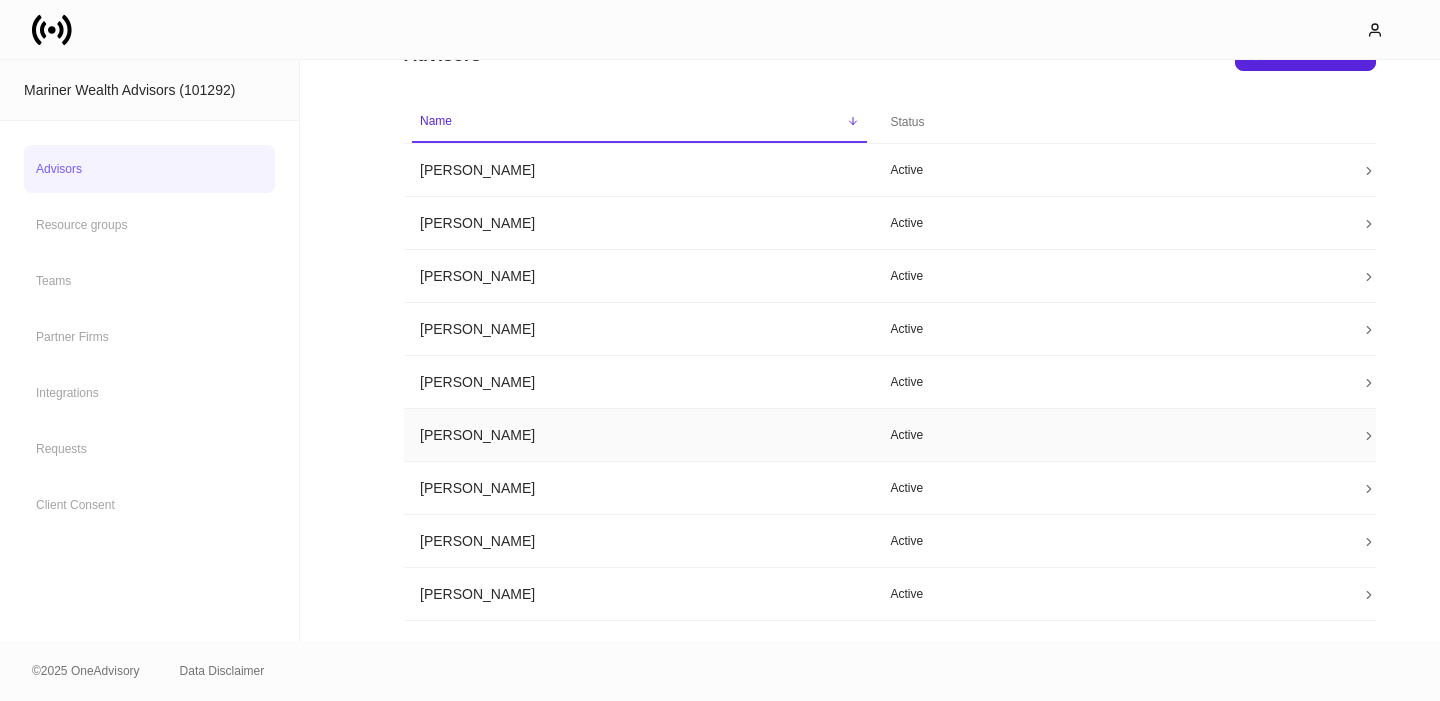 scroll, scrollTop: 142, scrollLeft: 0, axis: vertical 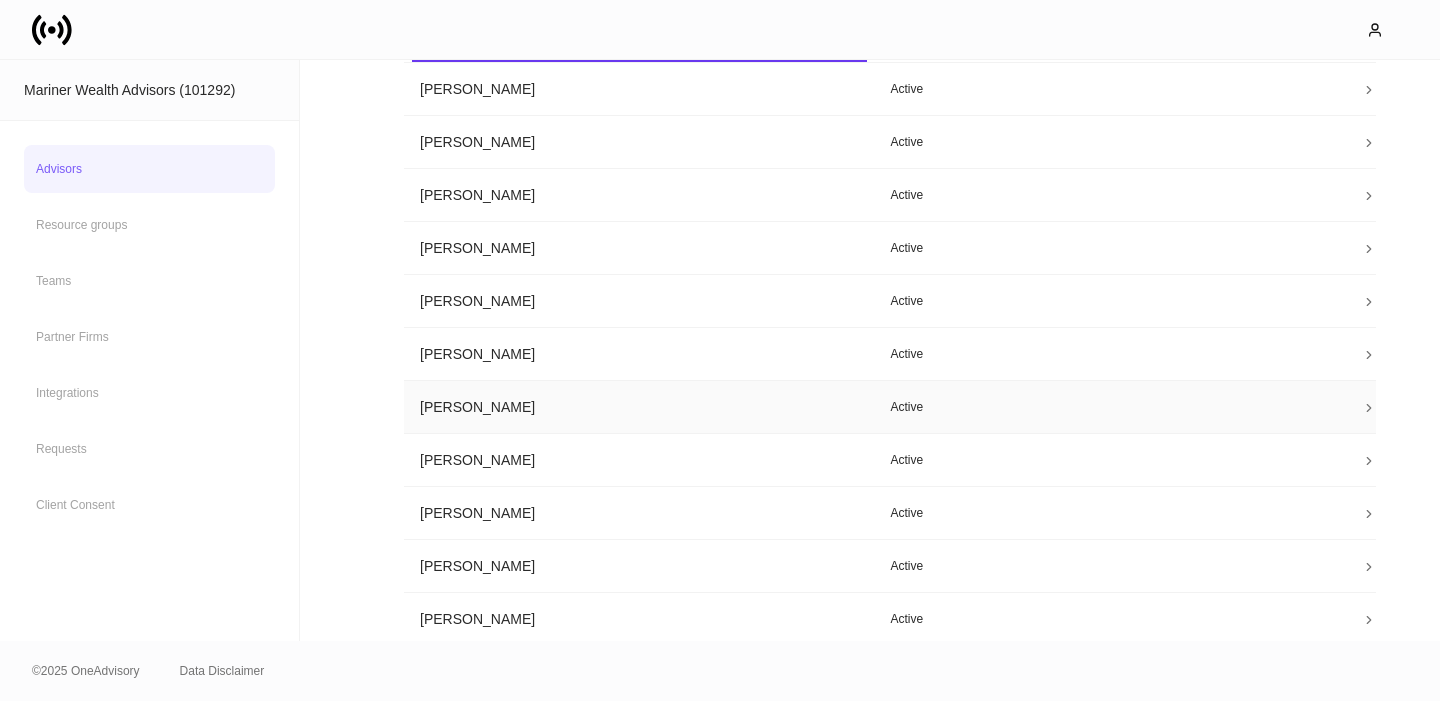 click on "[PERSON_NAME]" at bounding box center [639, 407] 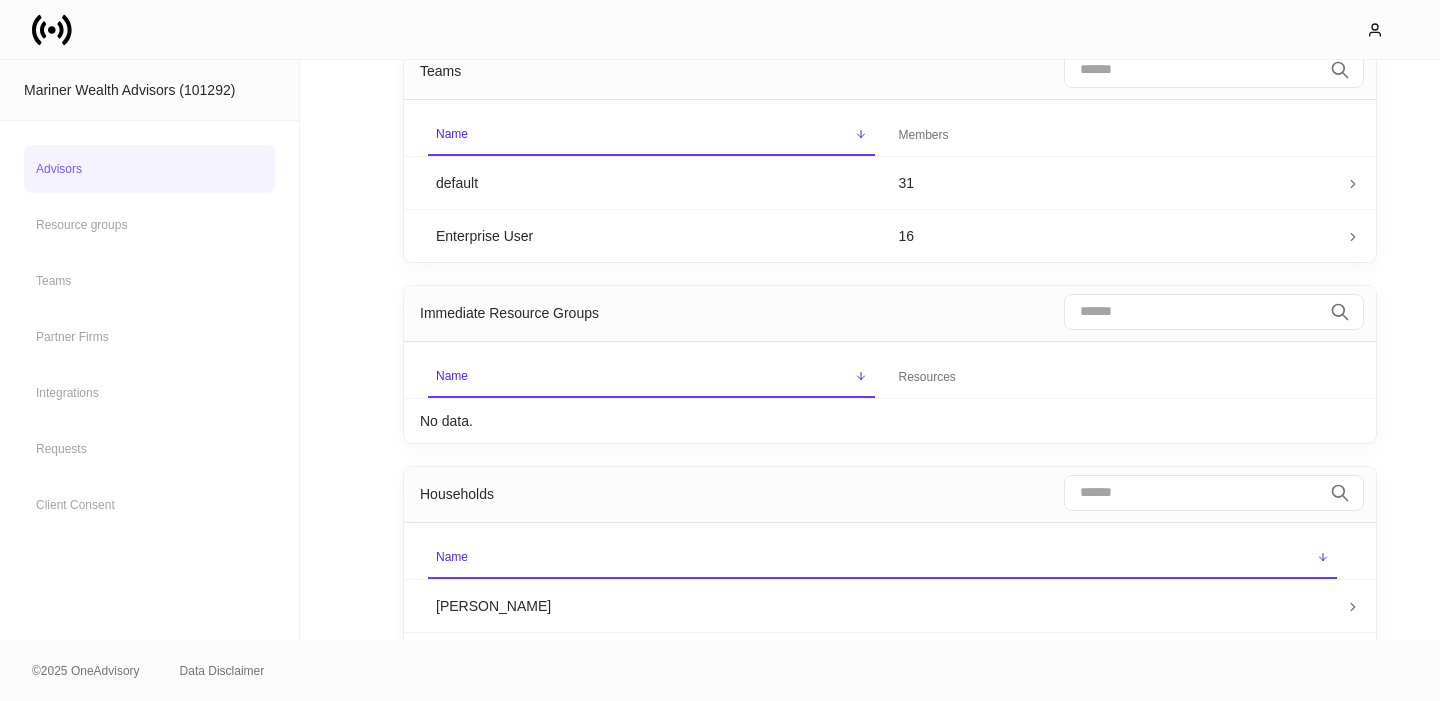 scroll, scrollTop: 0, scrollLeft: 0, axis: both 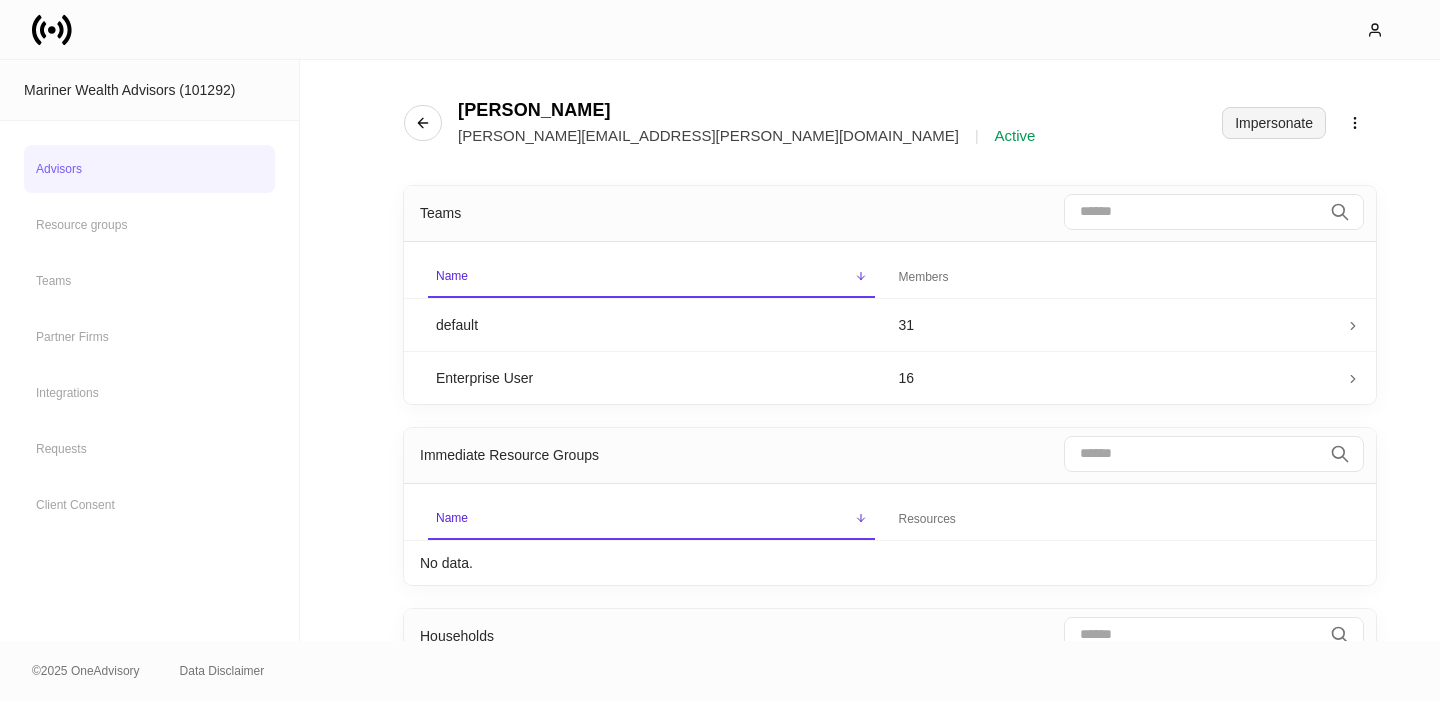 click on "Impersonate" at bounding box center (1274, 123) 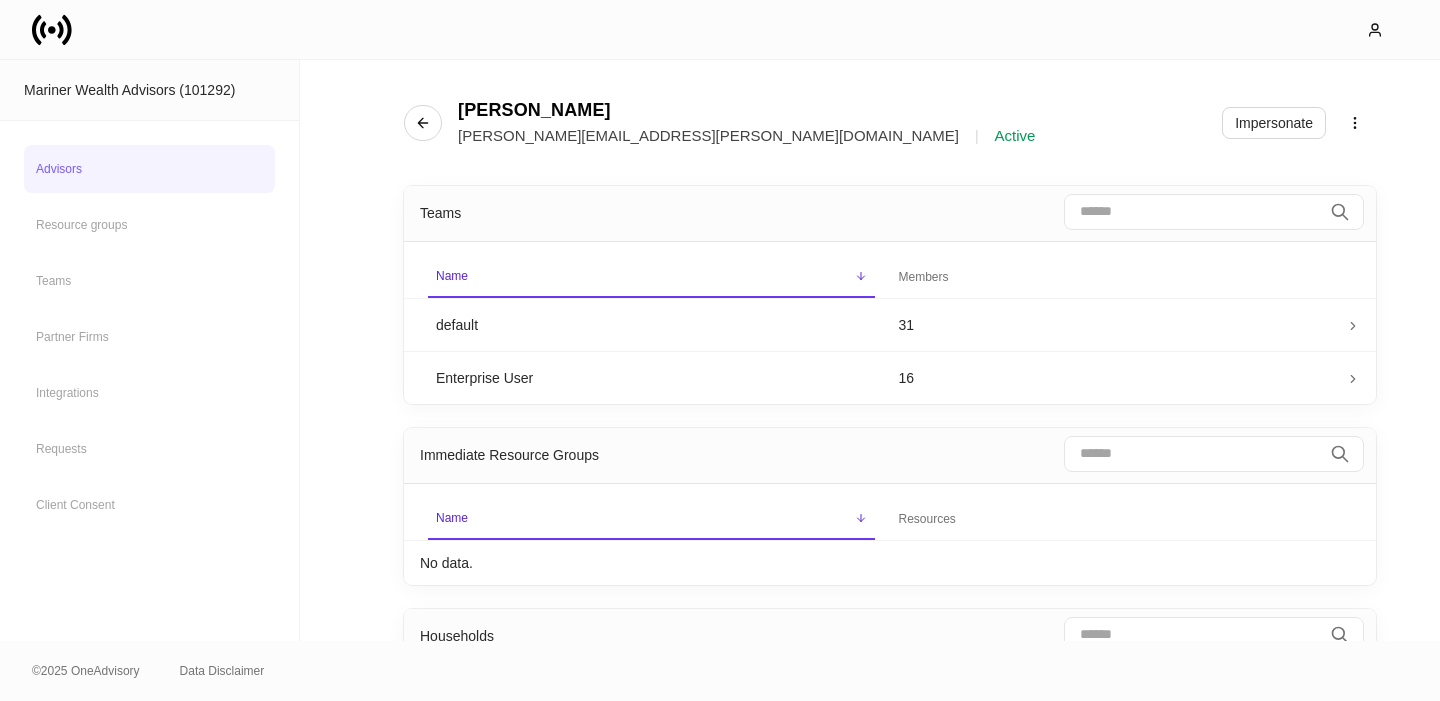 click on "Advisors" at bounding box center (149, 169) 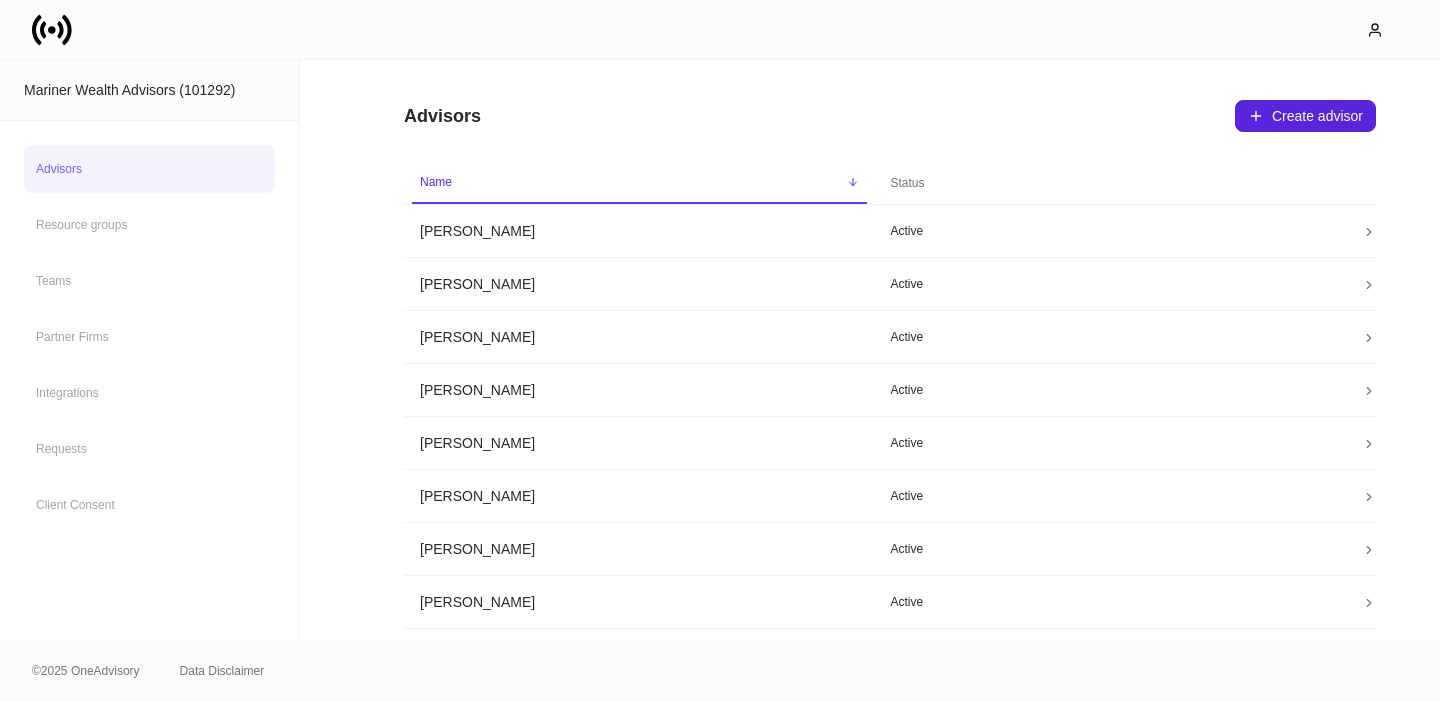 click on "Advisors" at bounding box center (149, 169) 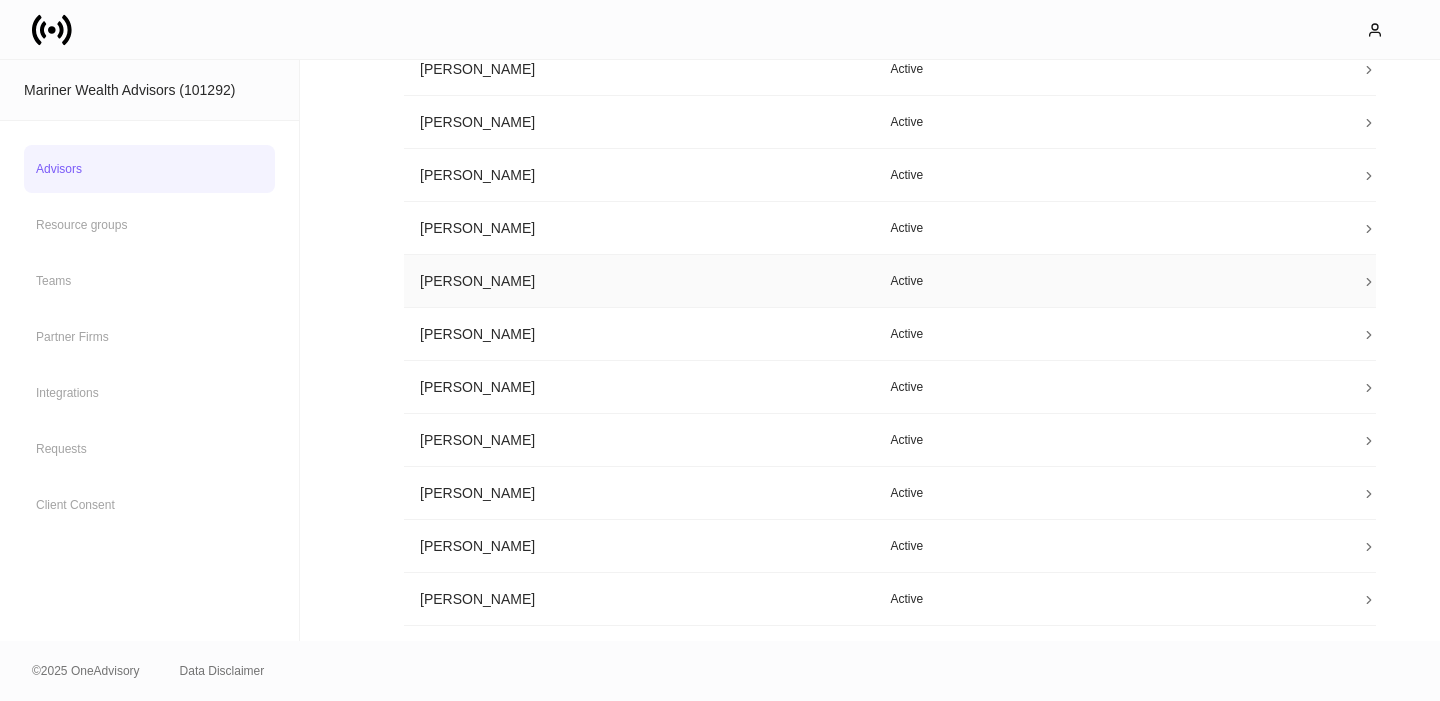 scroll, scrollTop: 352, scrollLeft: 0, axis: vertical 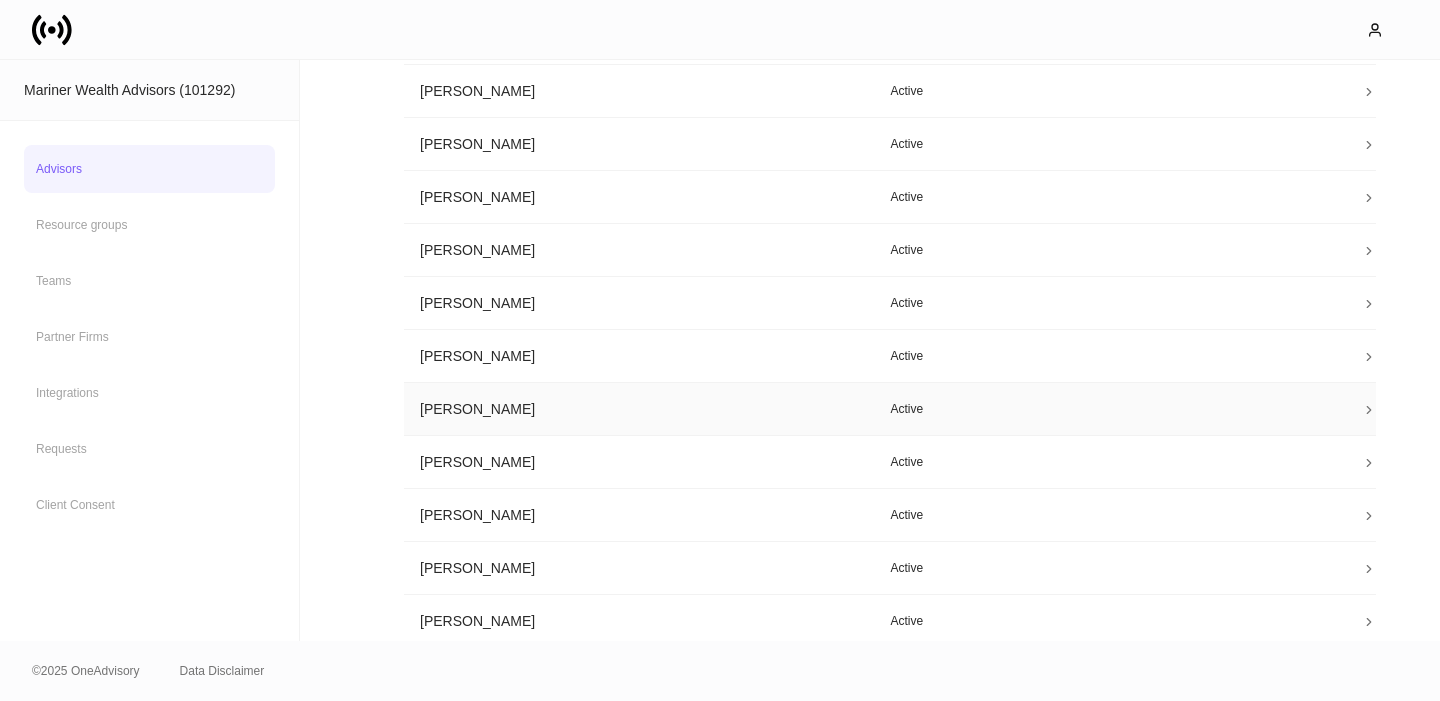 click on "[PERSON_NAME]" at bounding box center [639, 409] 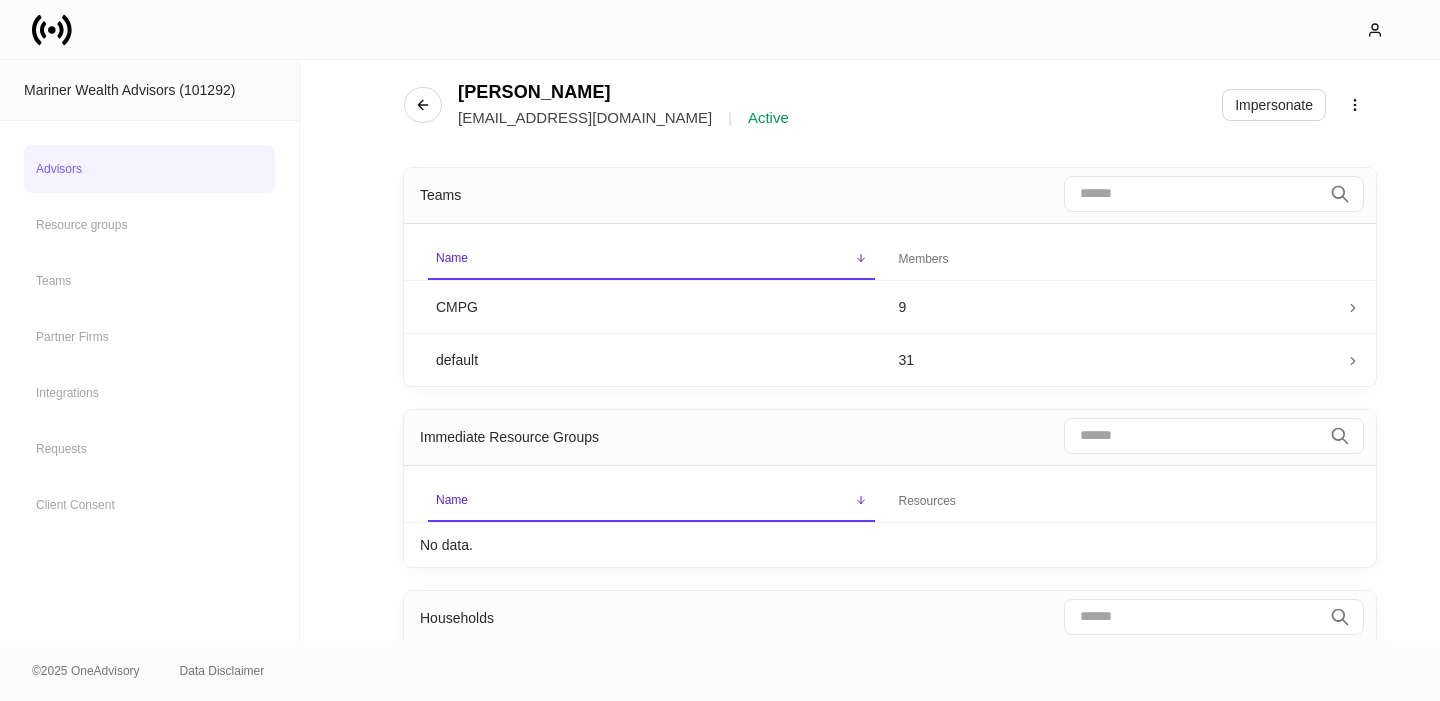 scroll, scrollTop: 0, scrollLeft: 0, axis: both 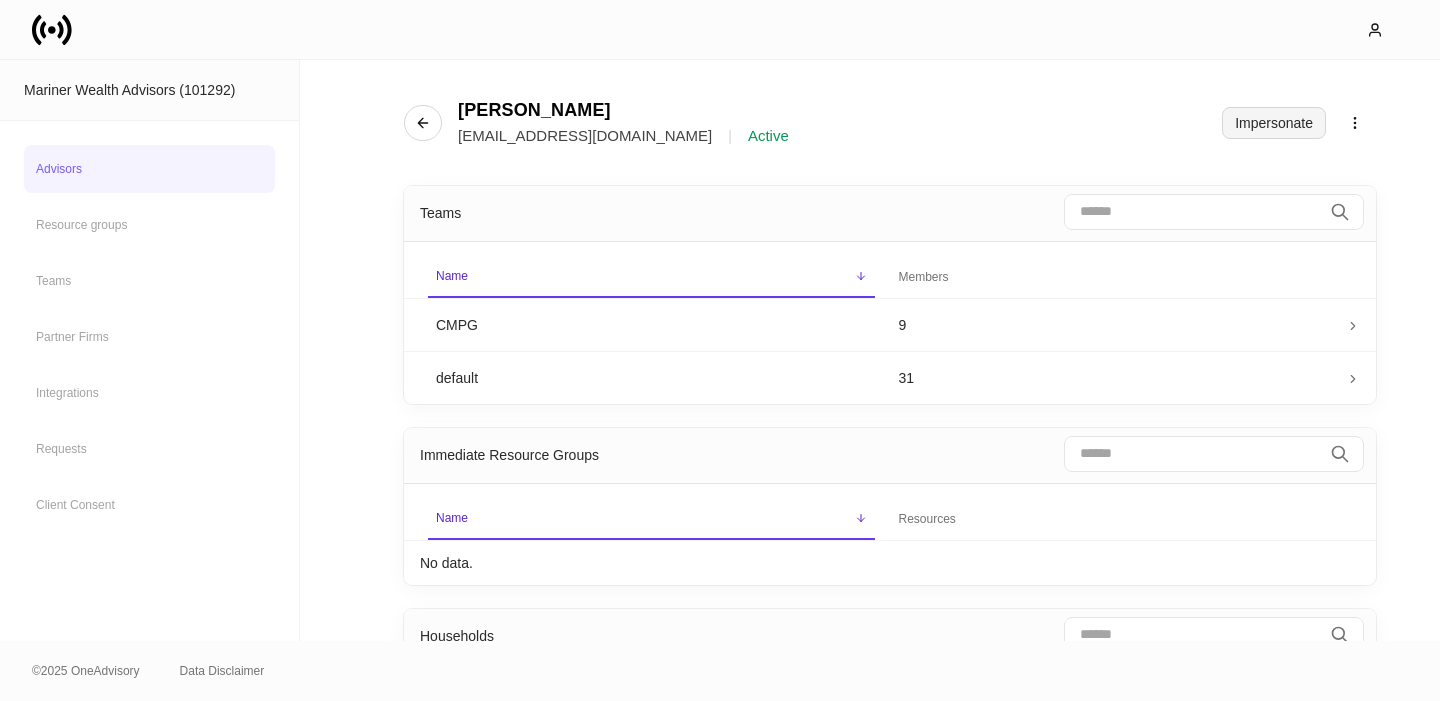 click on "Impersonate" at bounding box center (1274, 123) 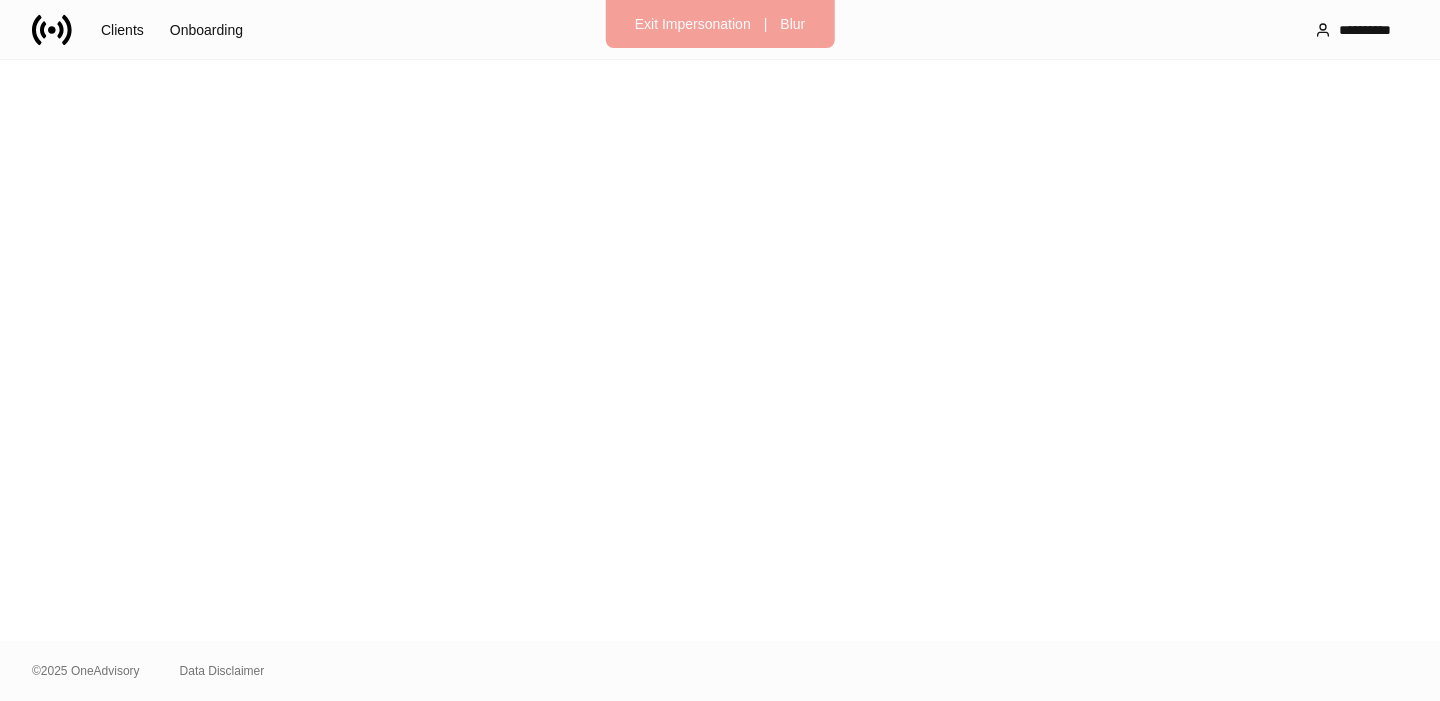 scroll, scrollTop: 0, scrollLeft: 0, axis: both 